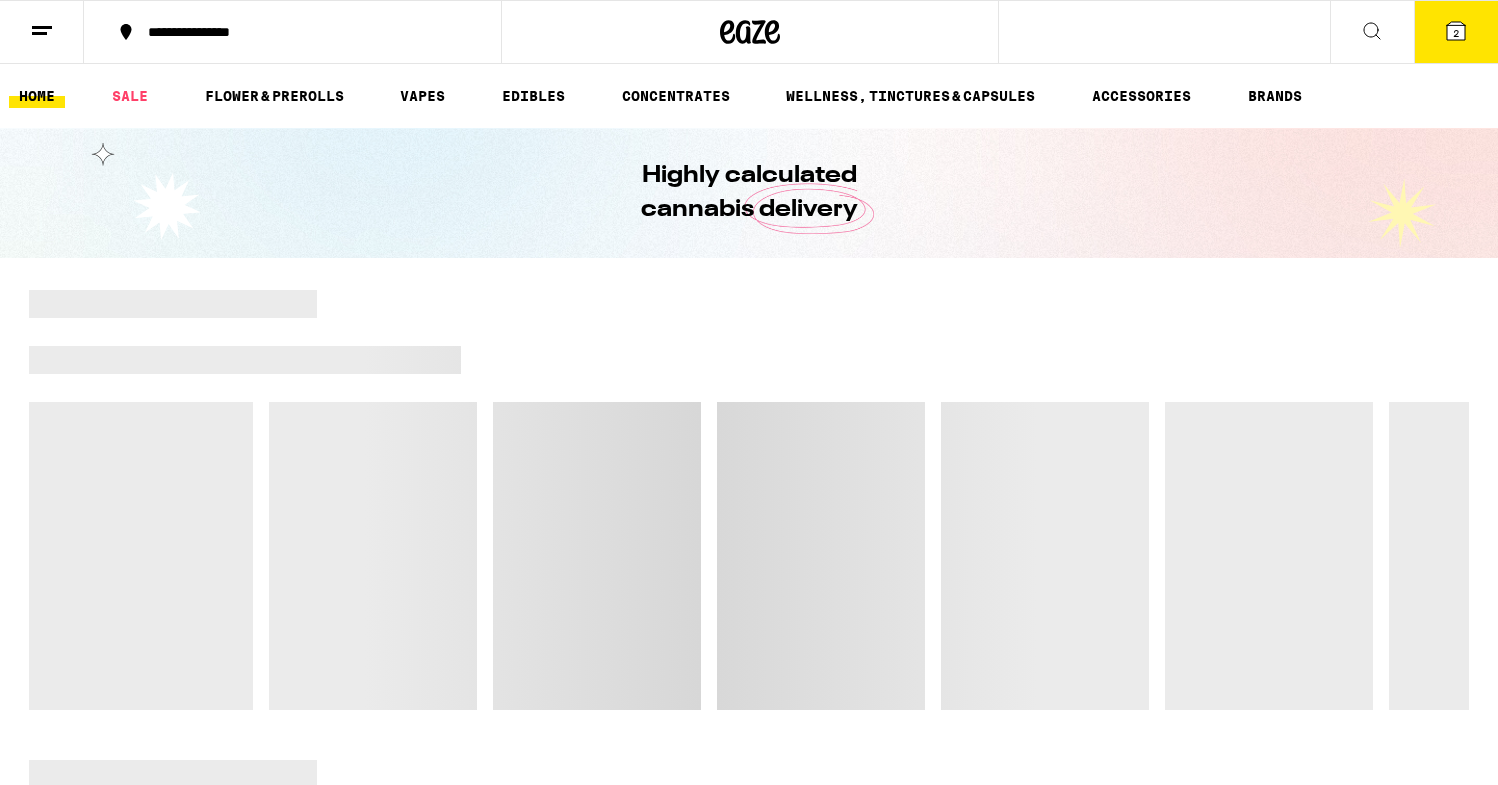 scroll, scrollTop: 0, scrollLeft: 0, axis: both 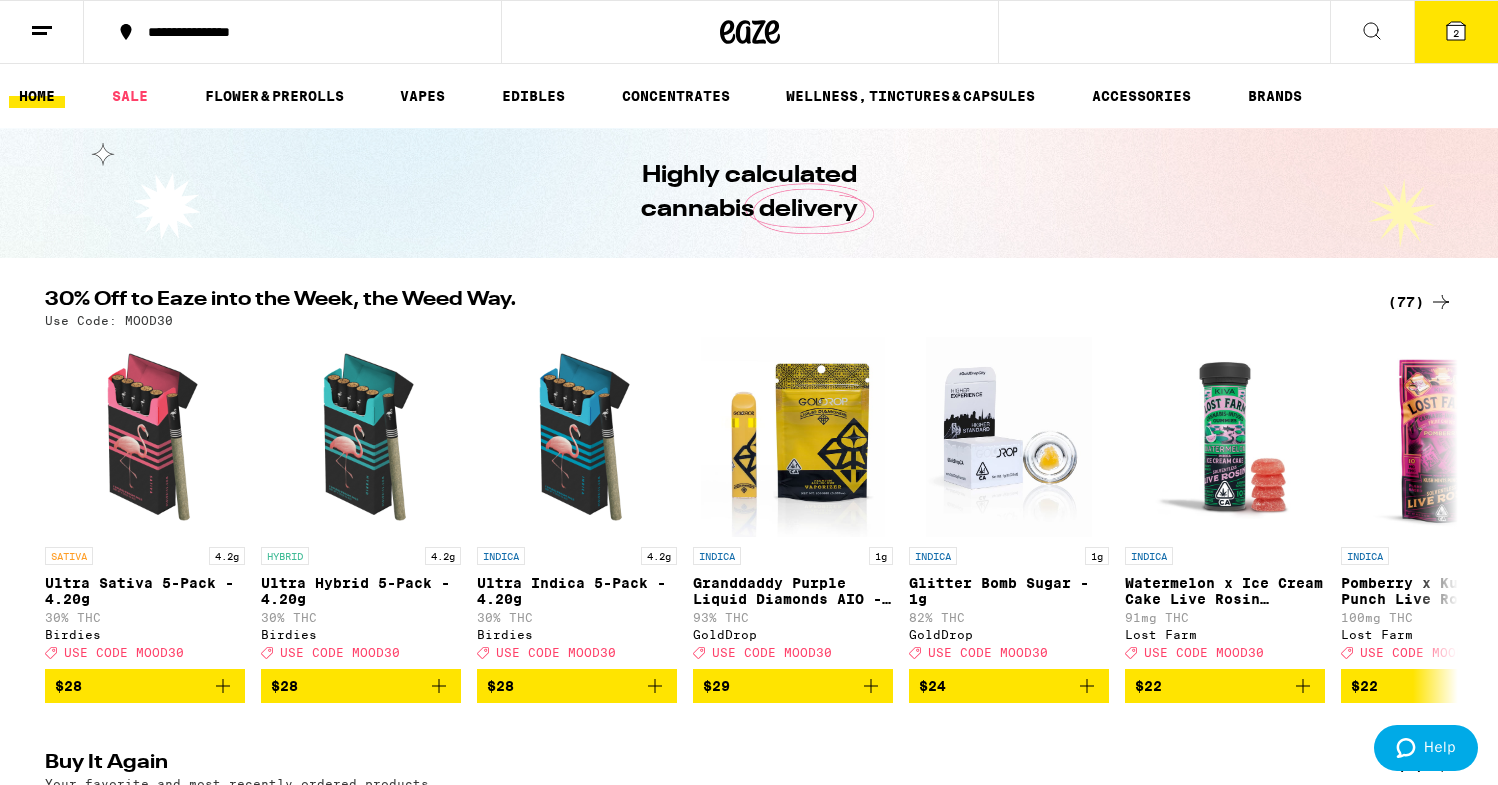 click at bounding box center [1372, 32] 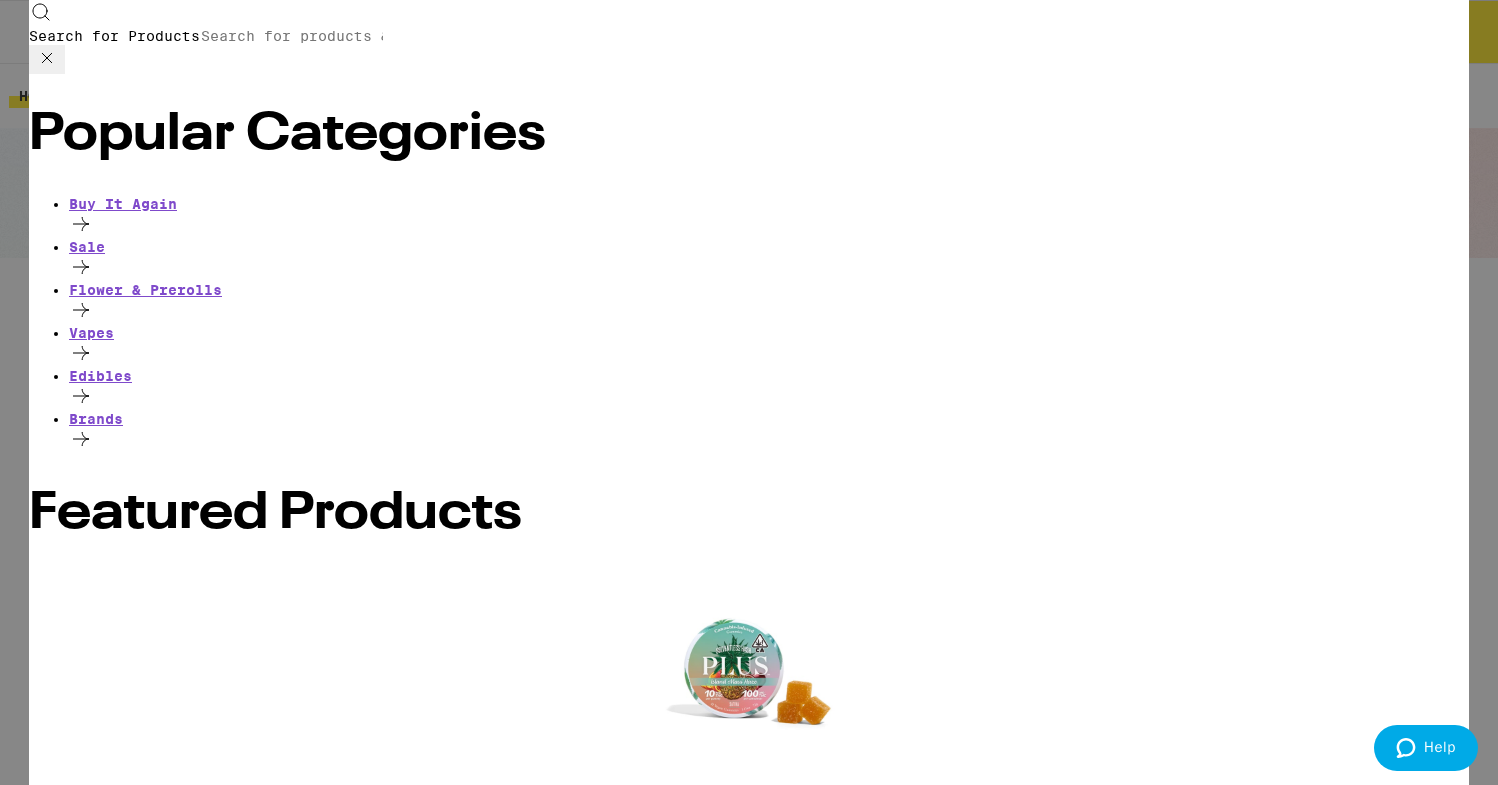 click on "Search for Products" at bounding box center [292, 36] 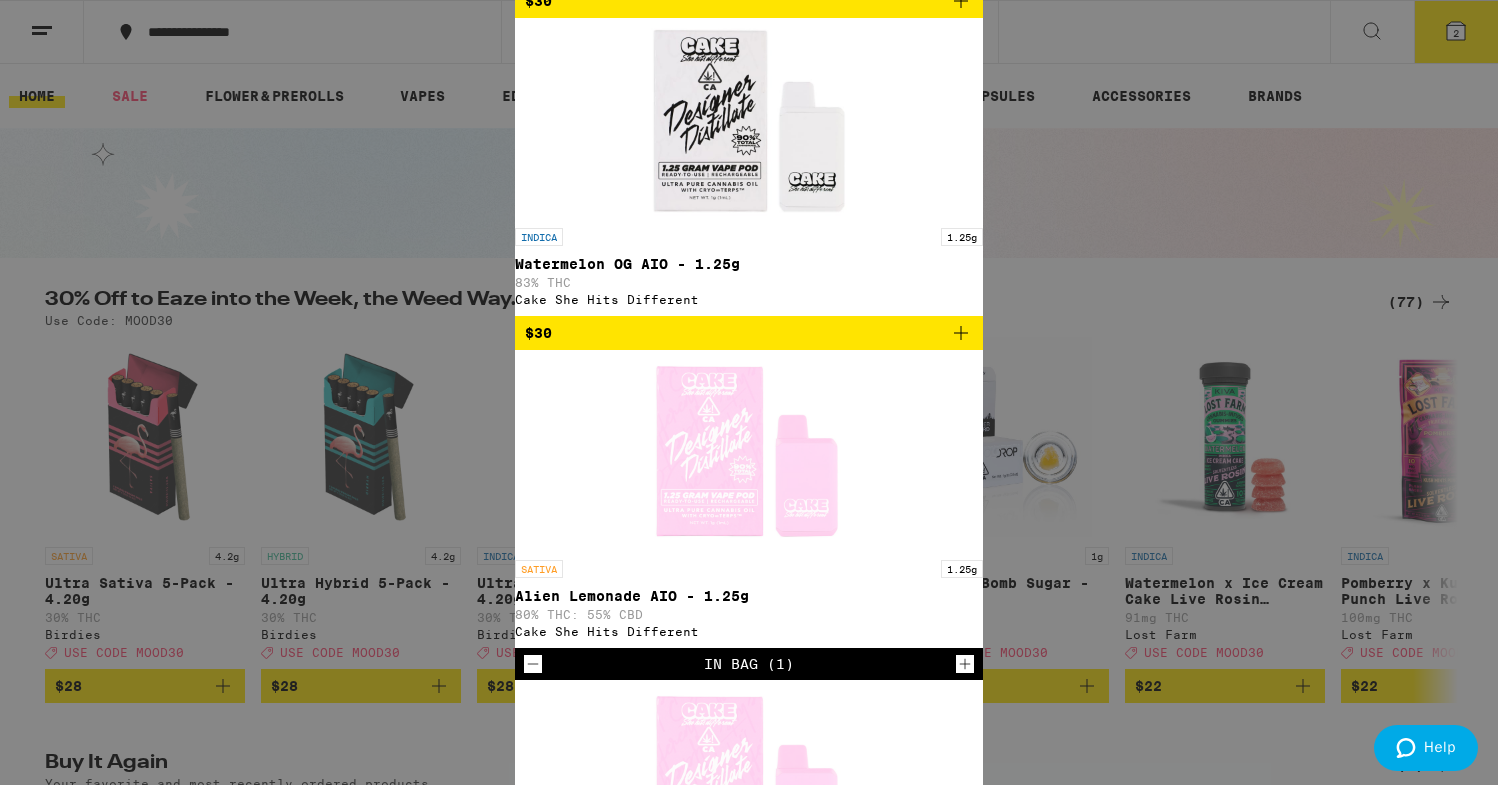 type on "cake" 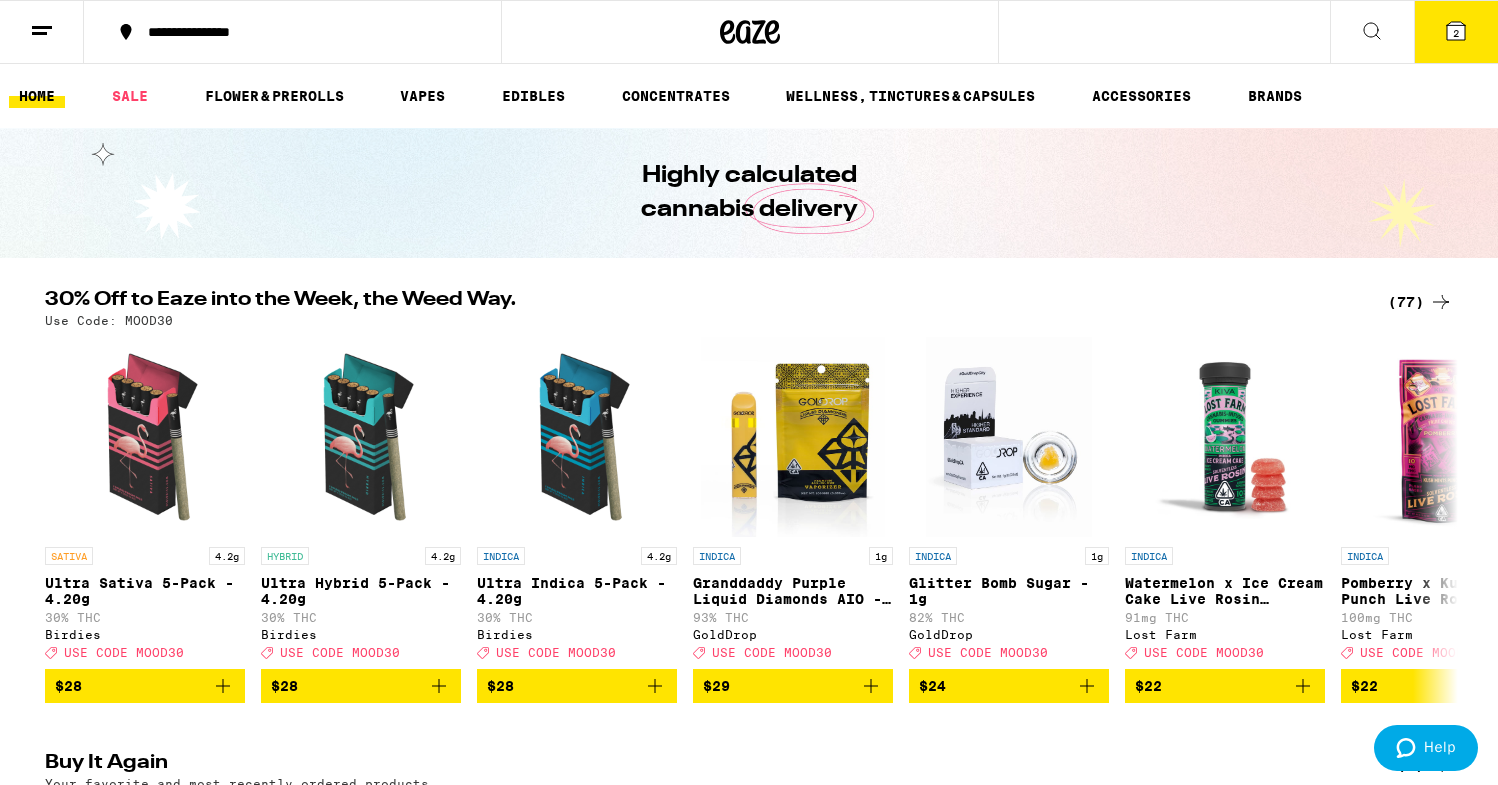 click at bounding box center (1372, 32) 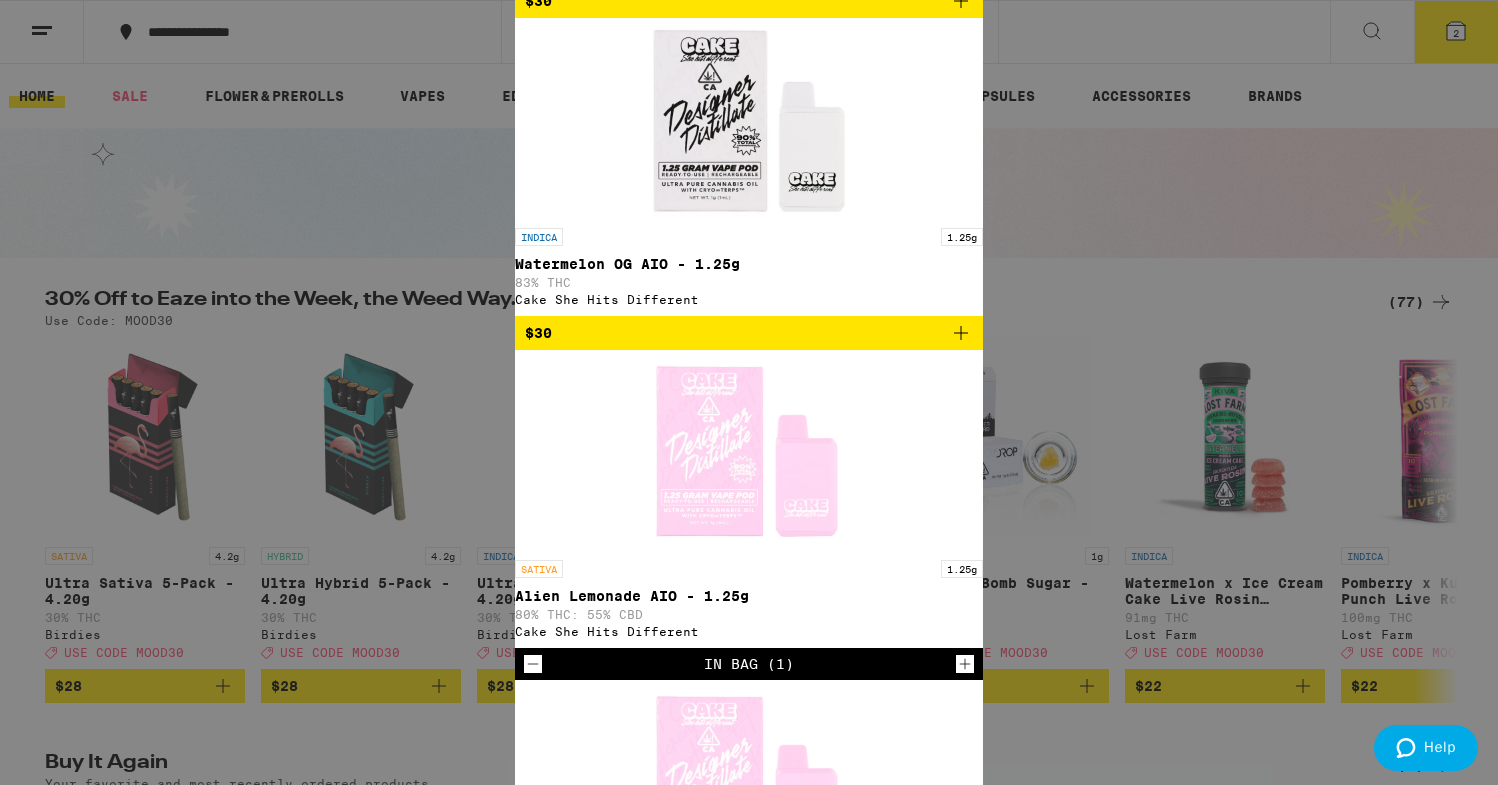 click at bounding box center [749, -10312] 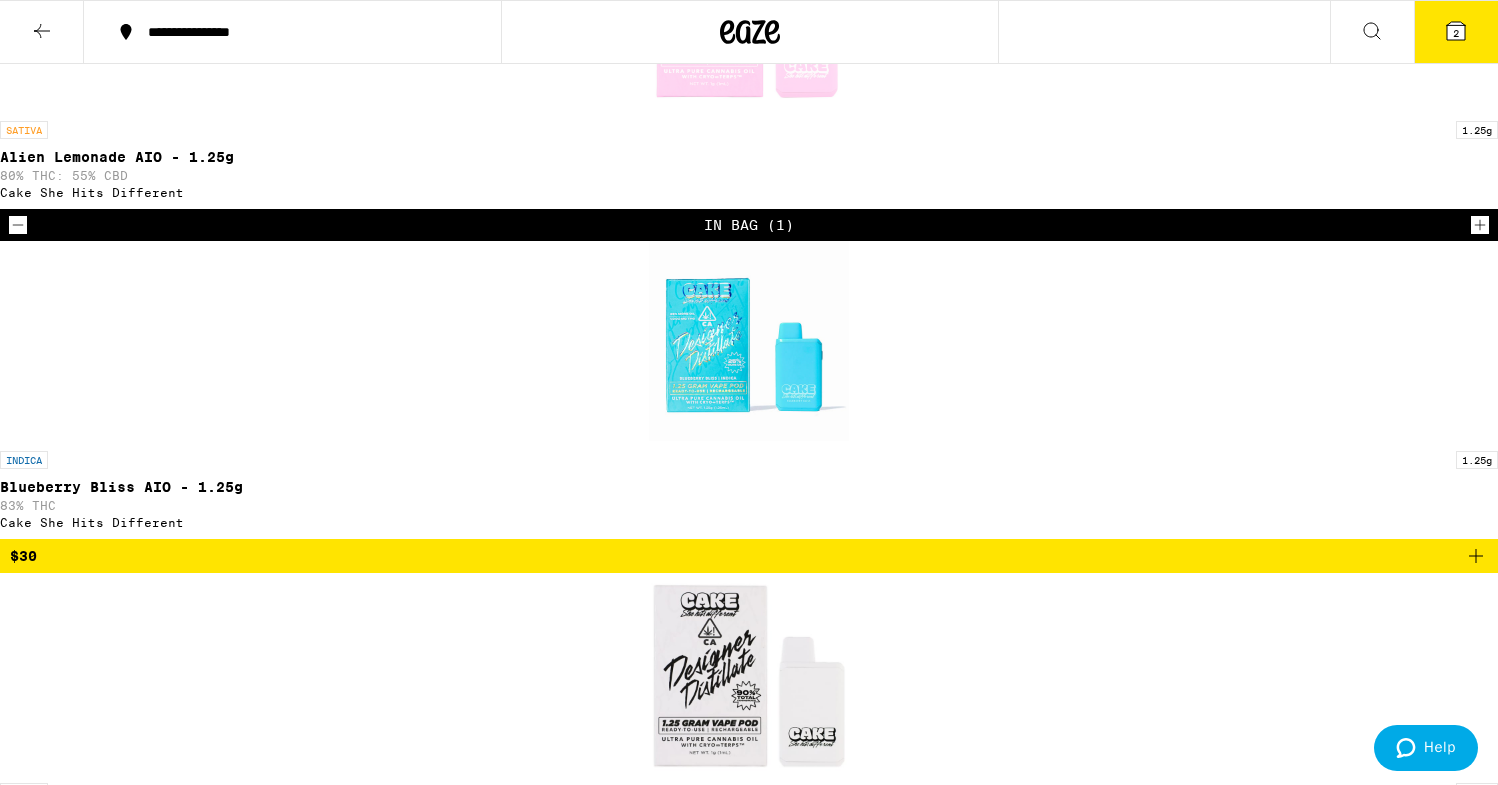 scroll, scrollTop: 0, scrollLeft: 0, axis: both 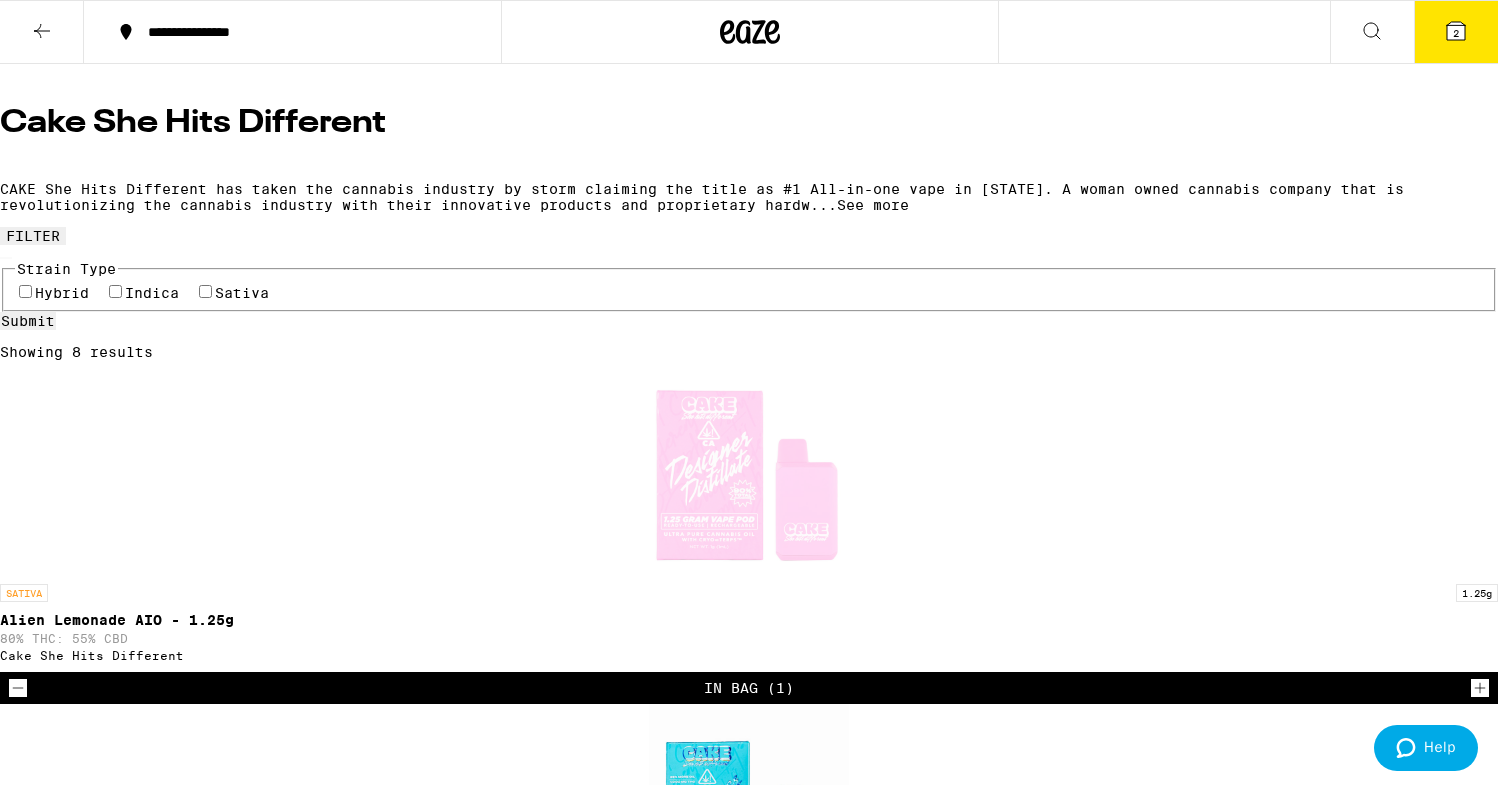 click on "2" at bounding box center [1456, 32] 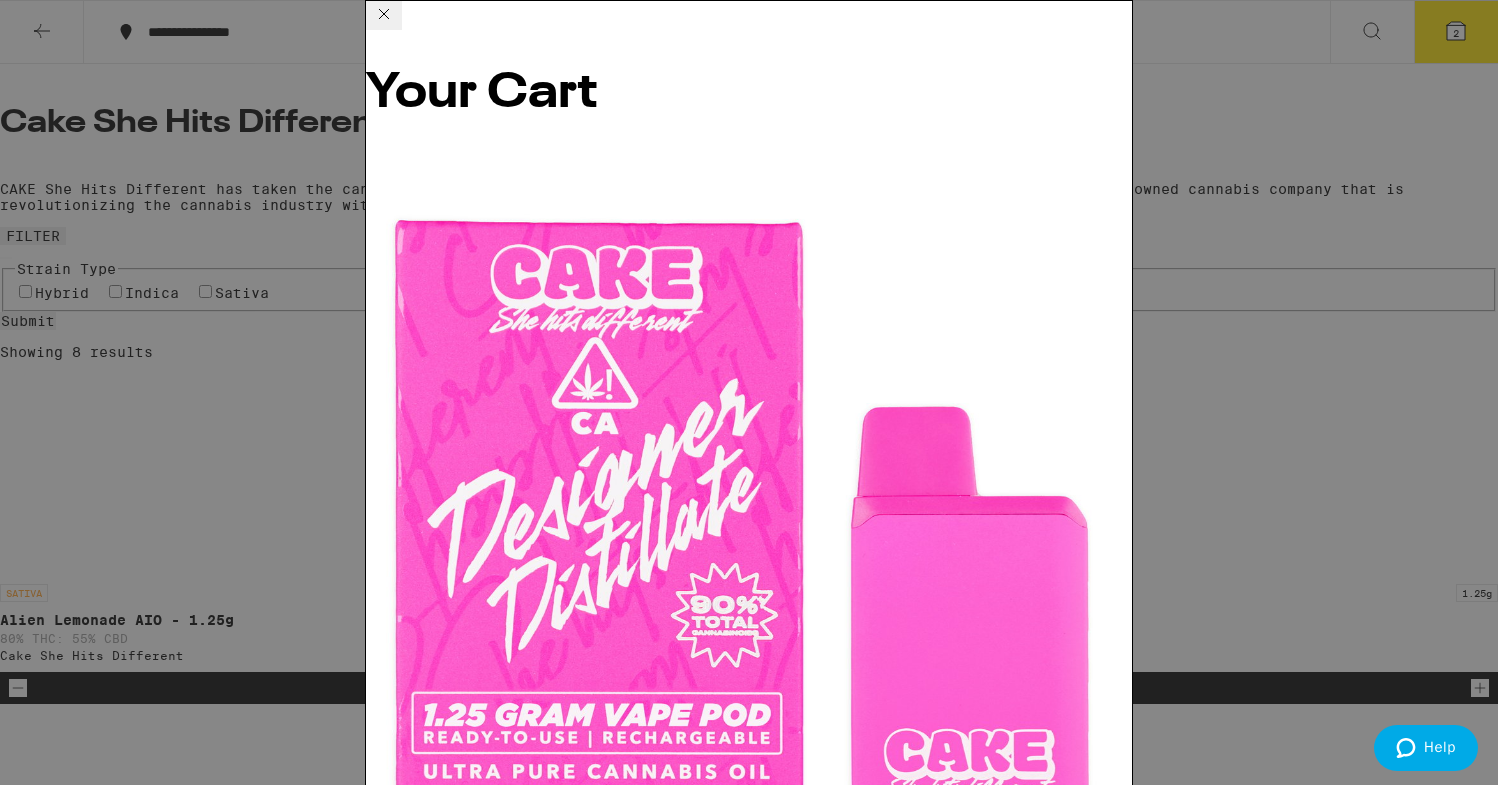 click on "$30 1" at bounding box center [749, 1862] 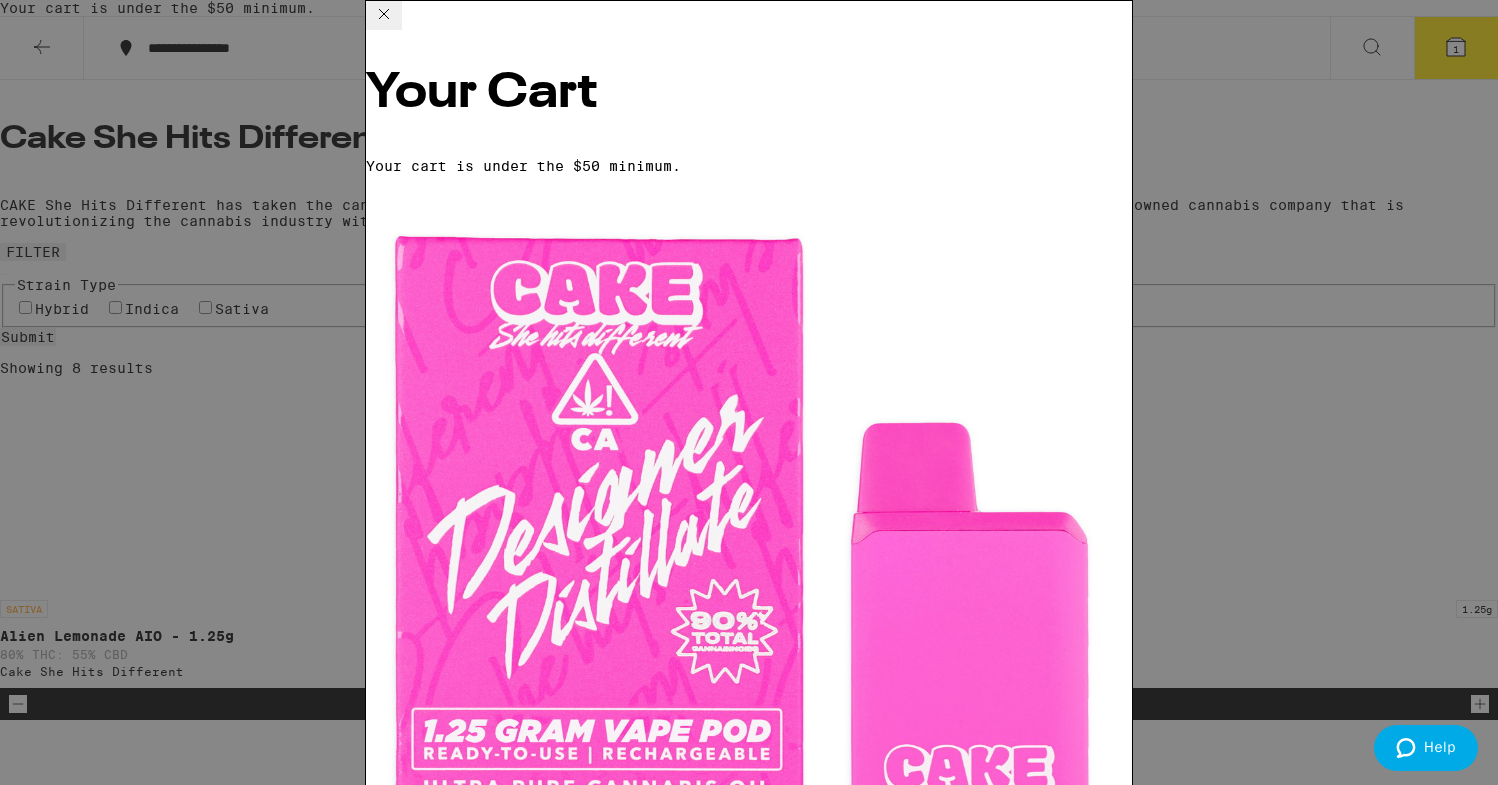 click on "Your Cart Your cart is under the $50 minimum. Alien Lemonade AIO - 1.25g Cake She Hits Different $30 1 Subtotal $30.00 Delivery FREE Order Total $0.00 ⚠️ The products in this order can expose you to chemicals including marijuana or cannabis smoke, which is known to the State of [STATE] to cause cancer and birth defects or other reproductive harm. For more information go to https://www.P65Warnings.ca.gov Apply Promo Checkout" at bounding box center [749, 392] 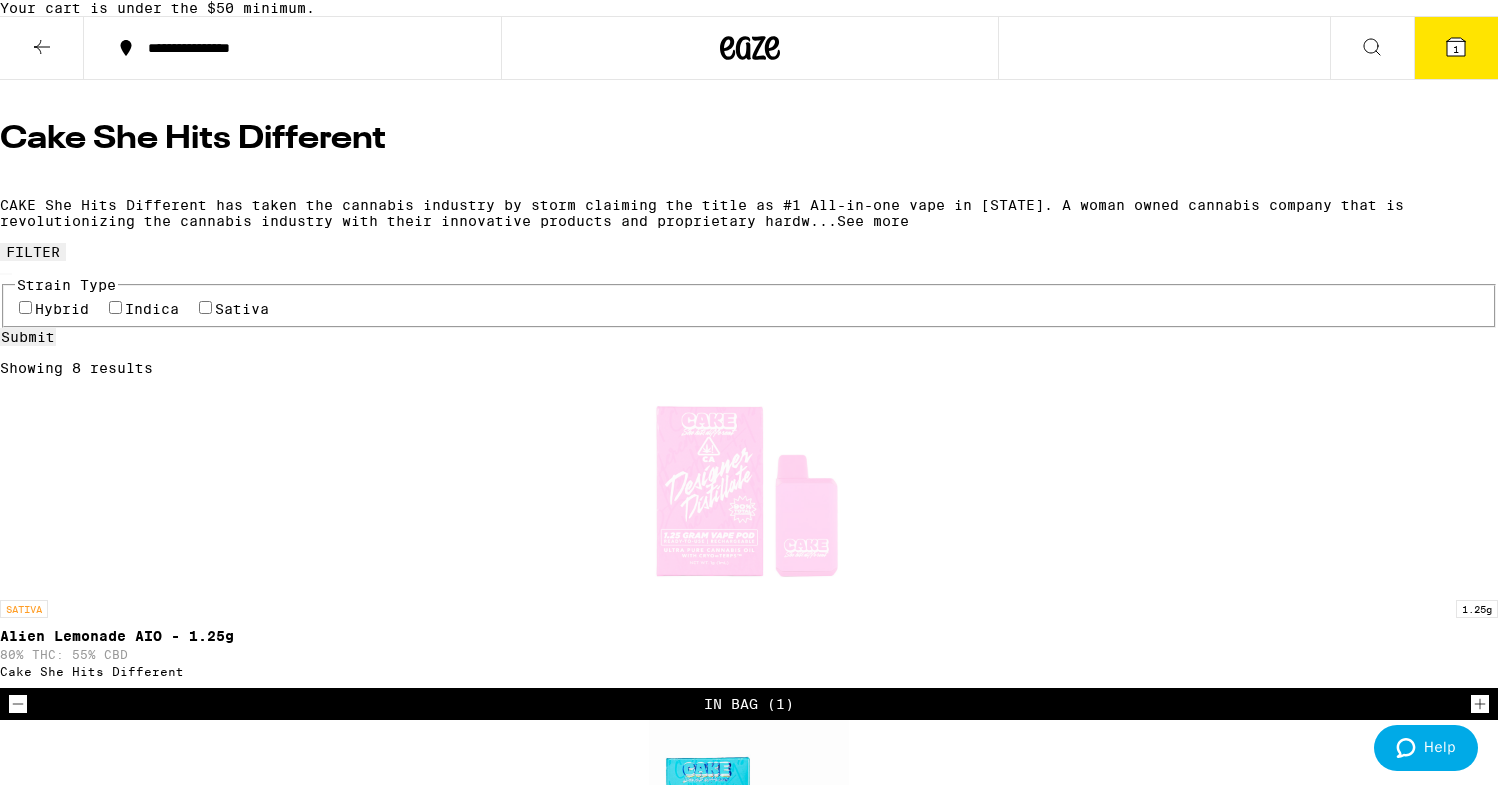 click 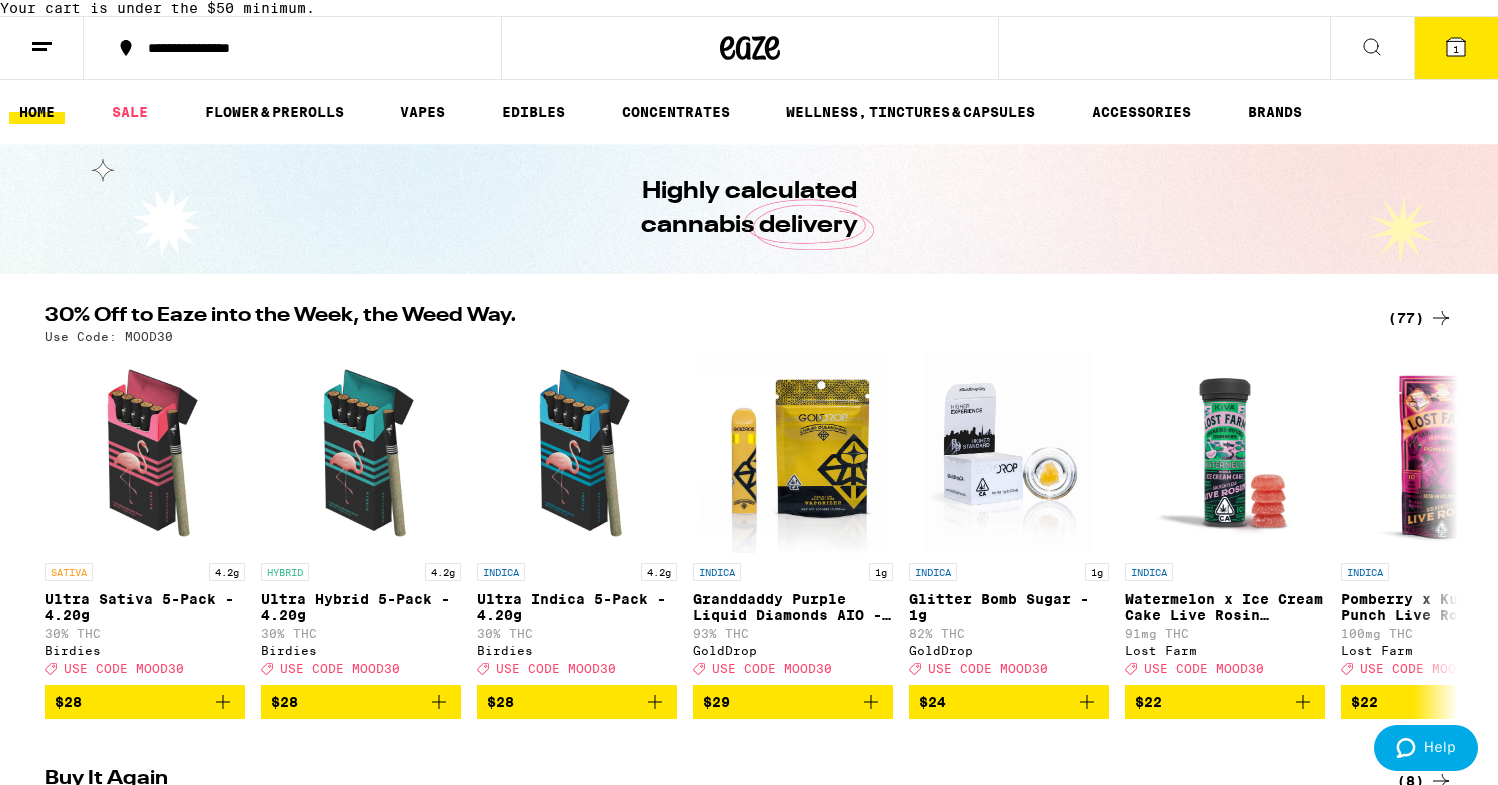 click on "30% Off to Eaze into the Week, the Weed Way." at bounding box center [700, 318] 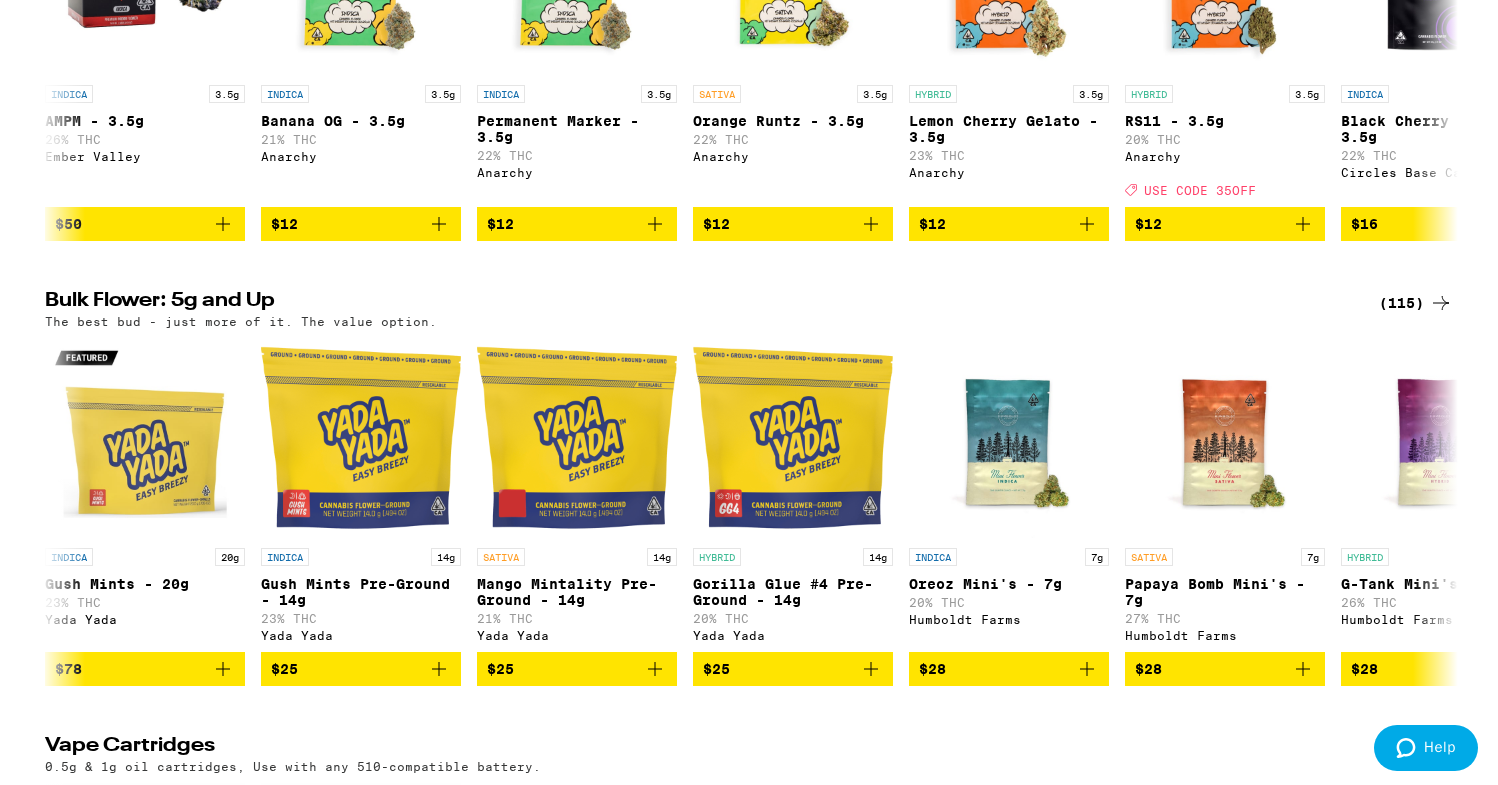 scroll, scrollTop: 0, scrollLeft: 0, axis: both 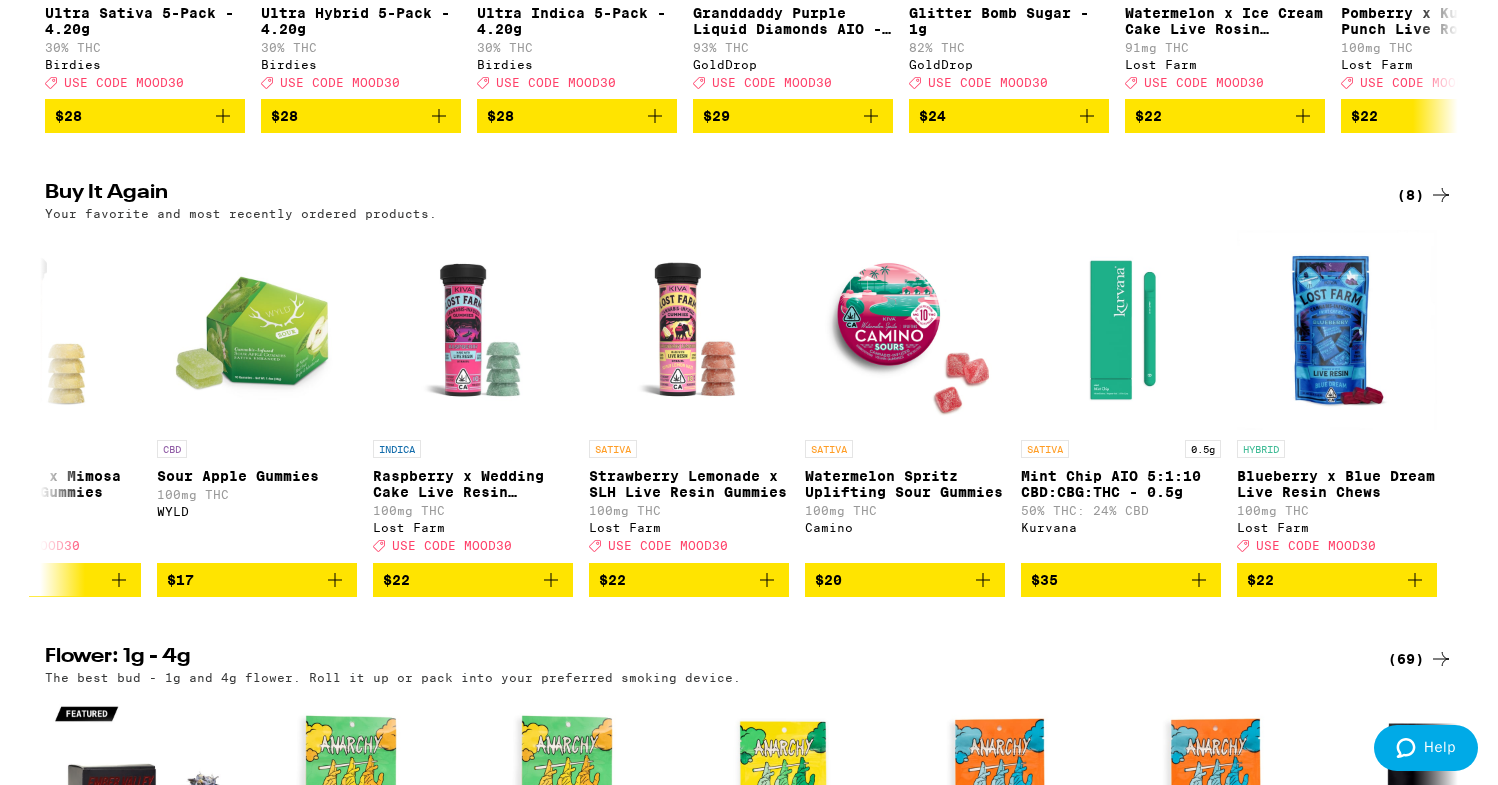 click on "(8)" at bounding box center [1425, 195] 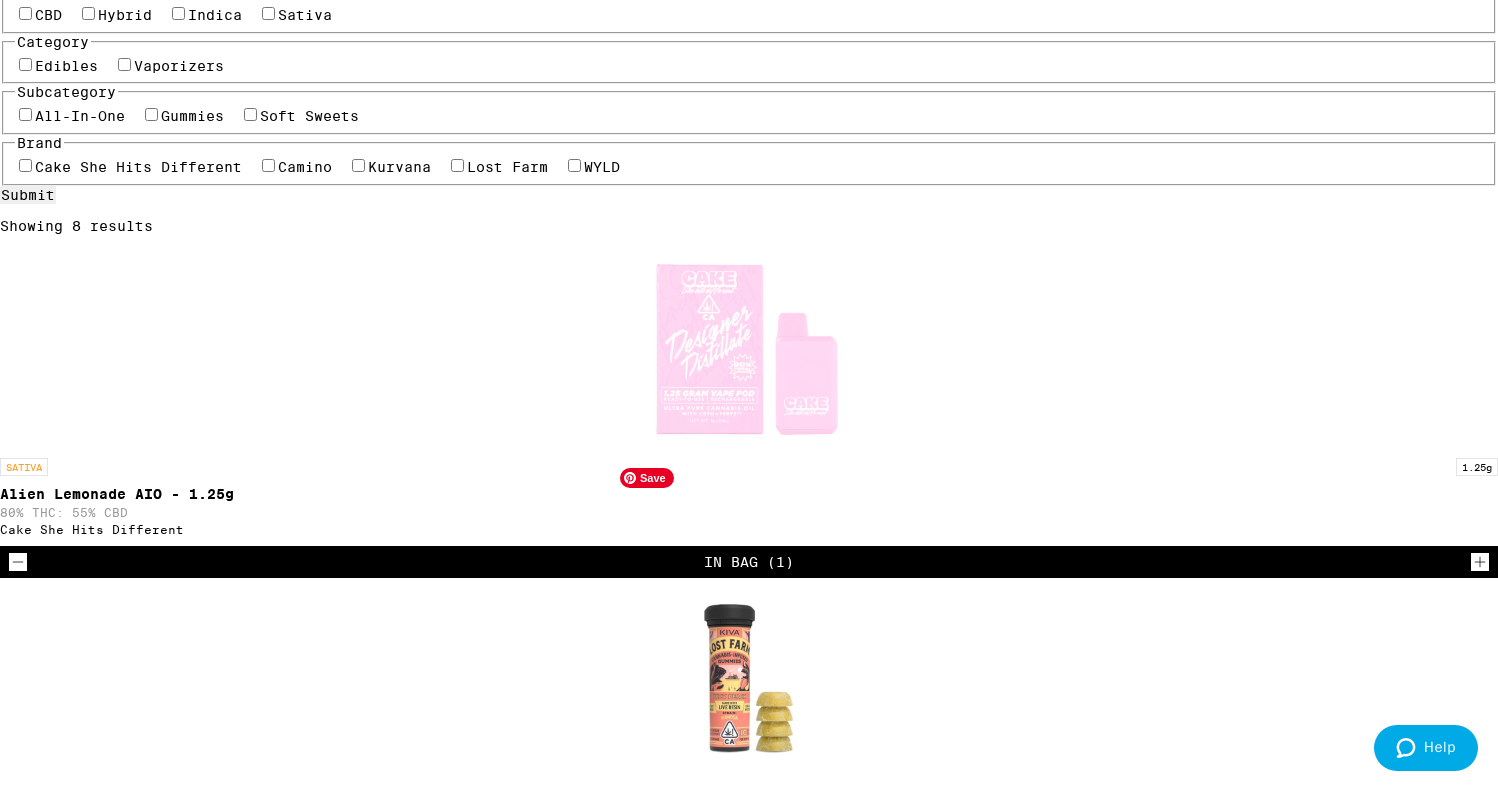 scroll, scrollTop: 193, scrollLeft: 0, axis: vertical 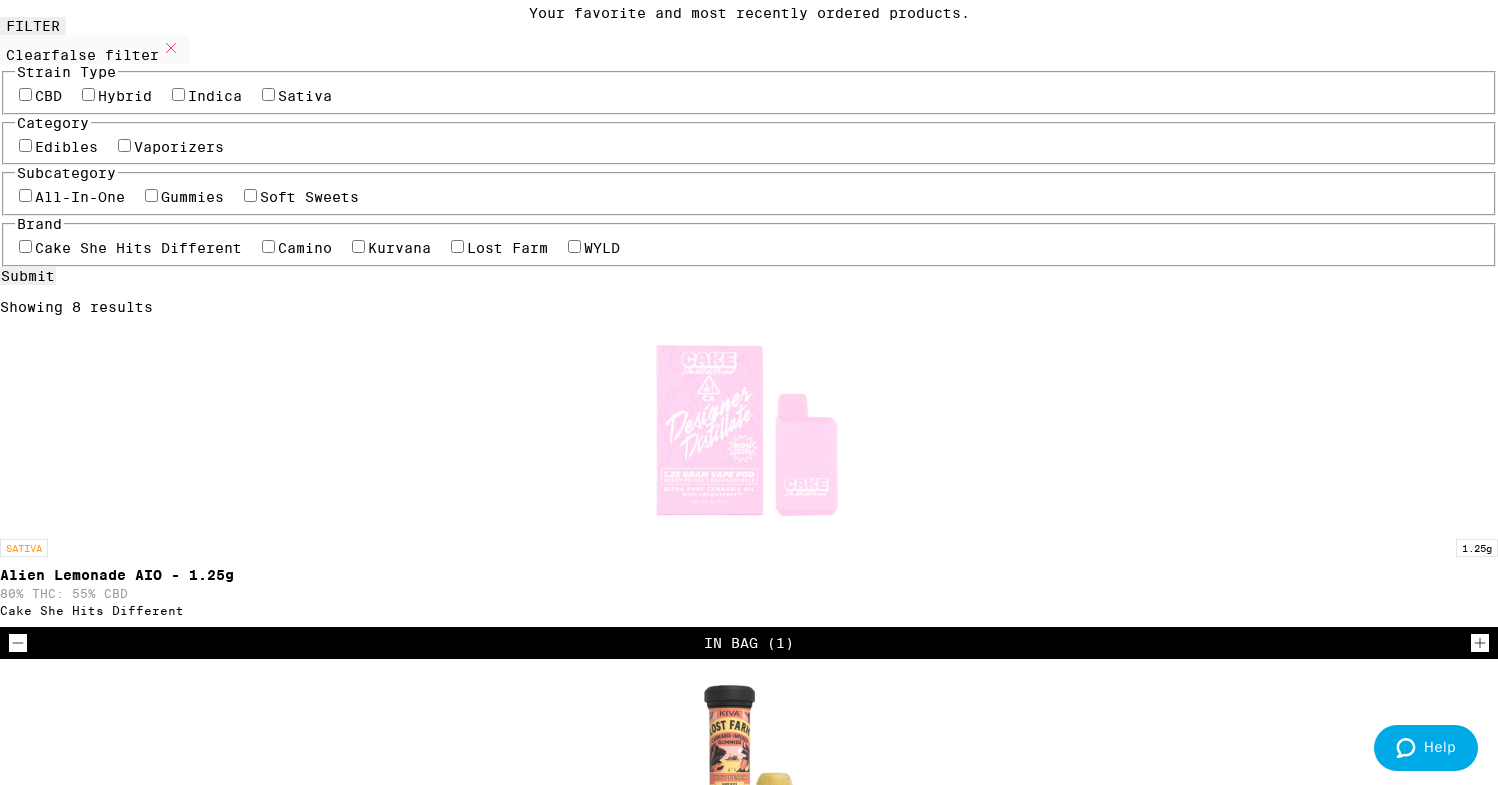 click on "$17" at bounding box center (749, 1324) 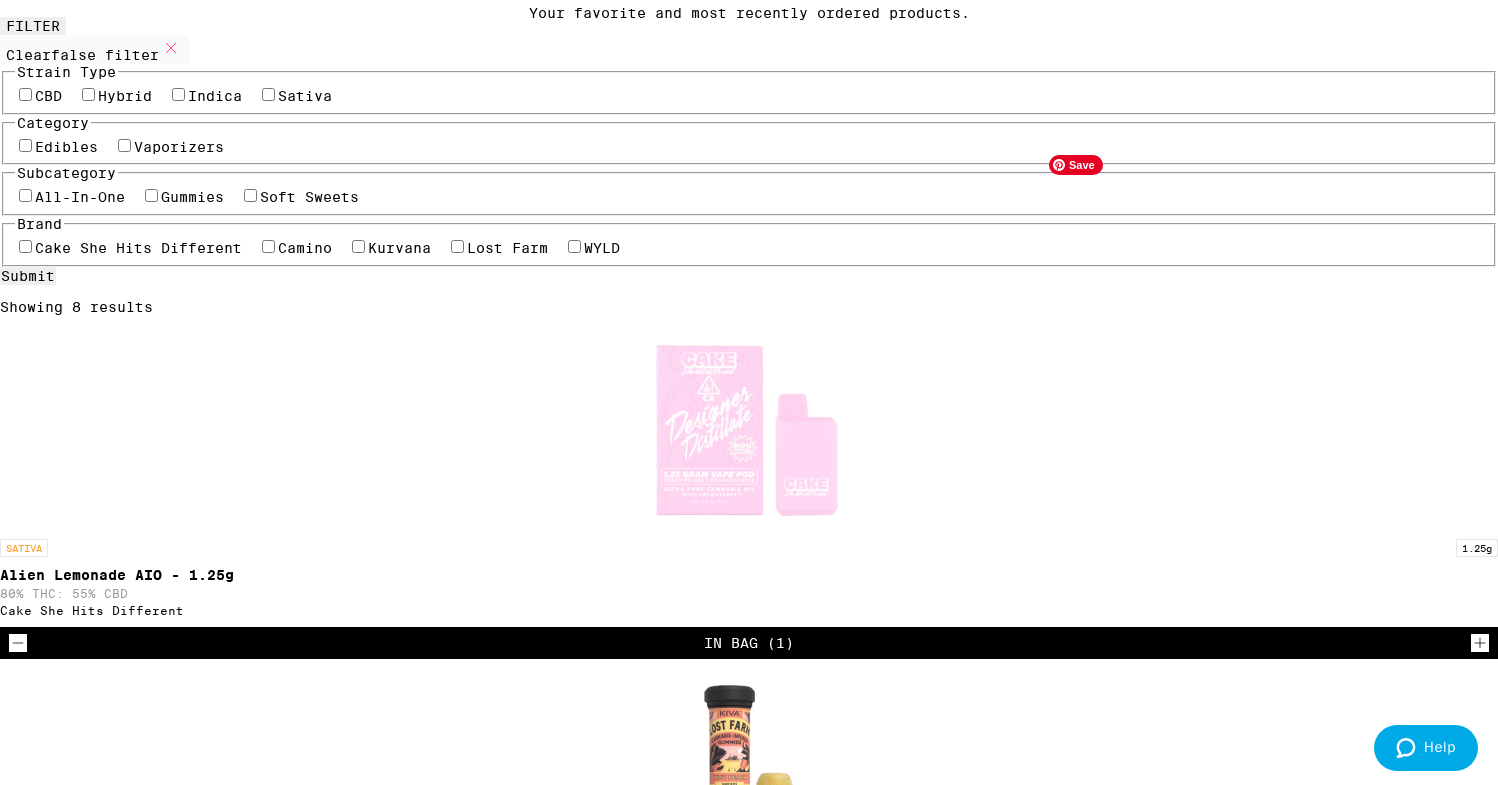 scroll, scrollTop: 0, scrollLeft: 0, axis: both 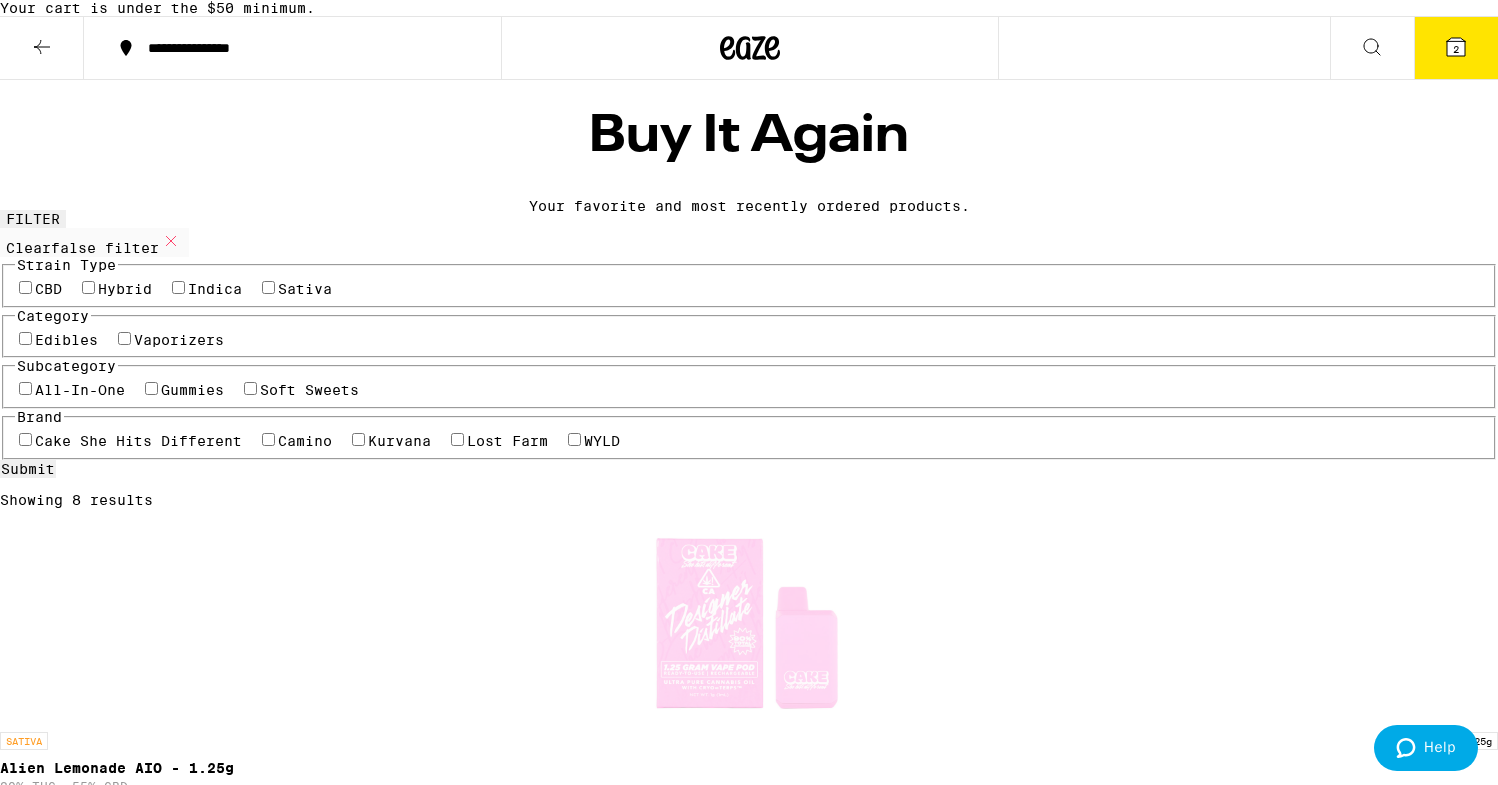 click on "2" at bounding box center [1456, 48] 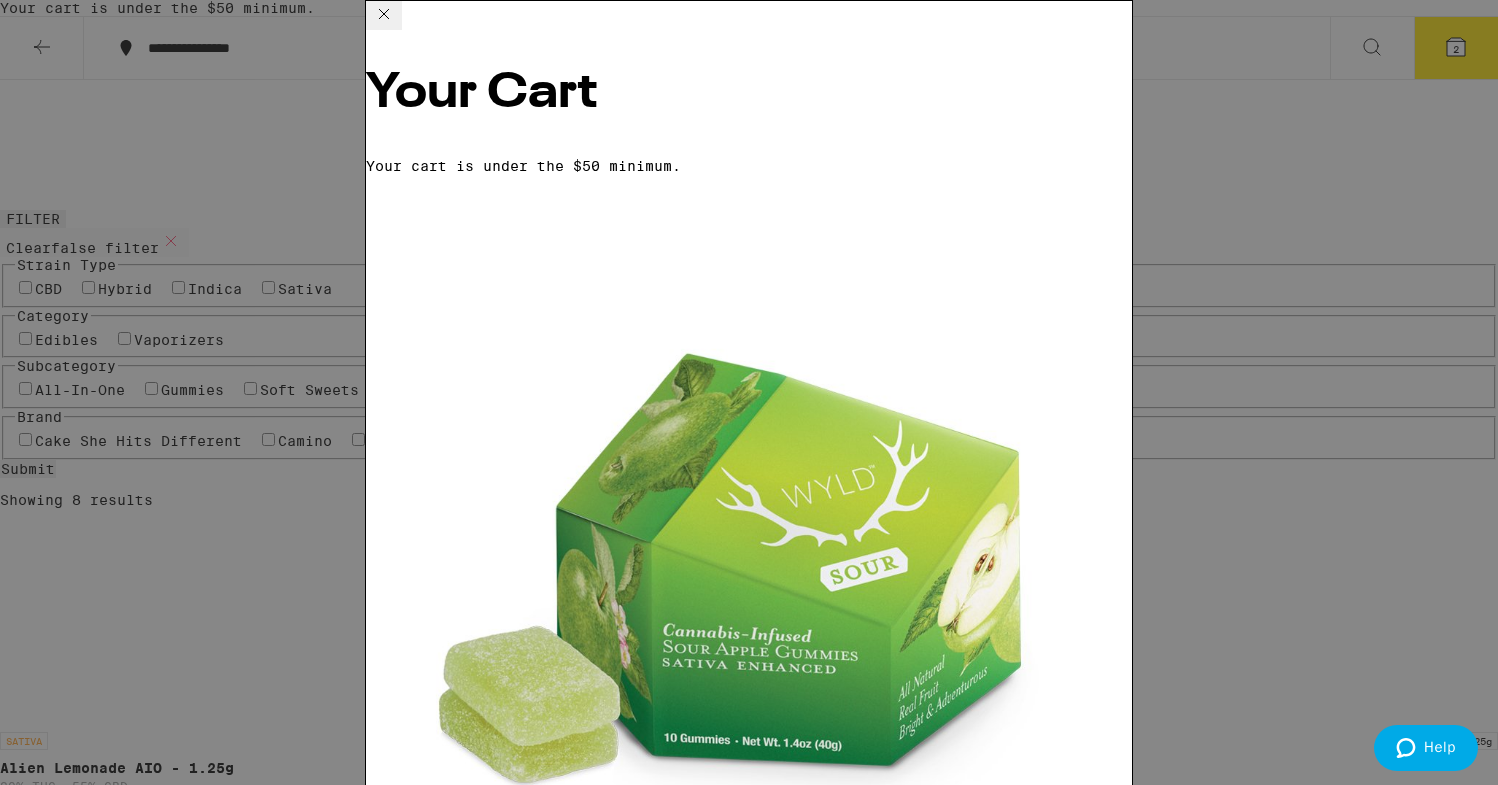 scroll, scrollTop: 0, scrollLeft: 0, axis: both 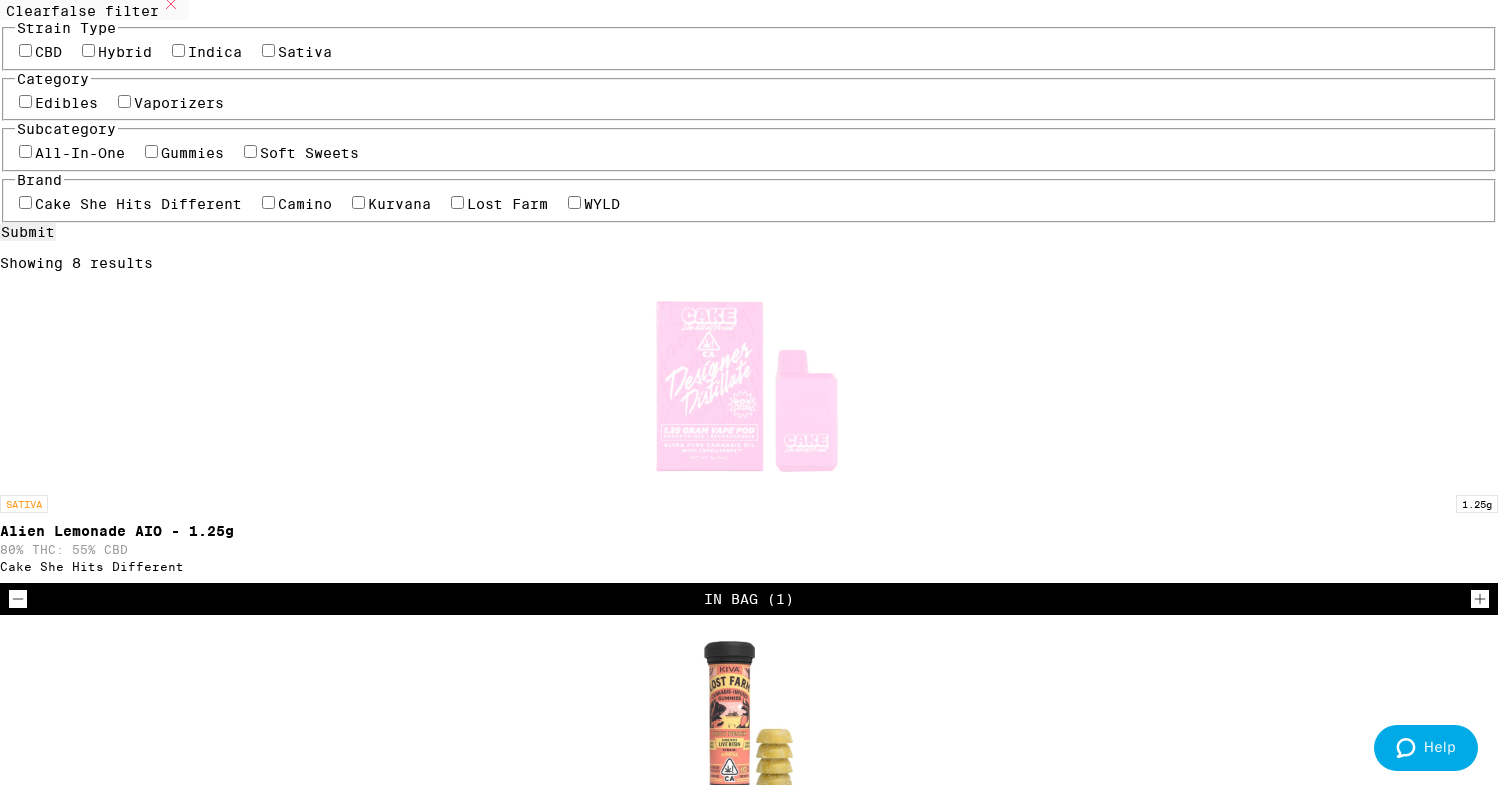 click 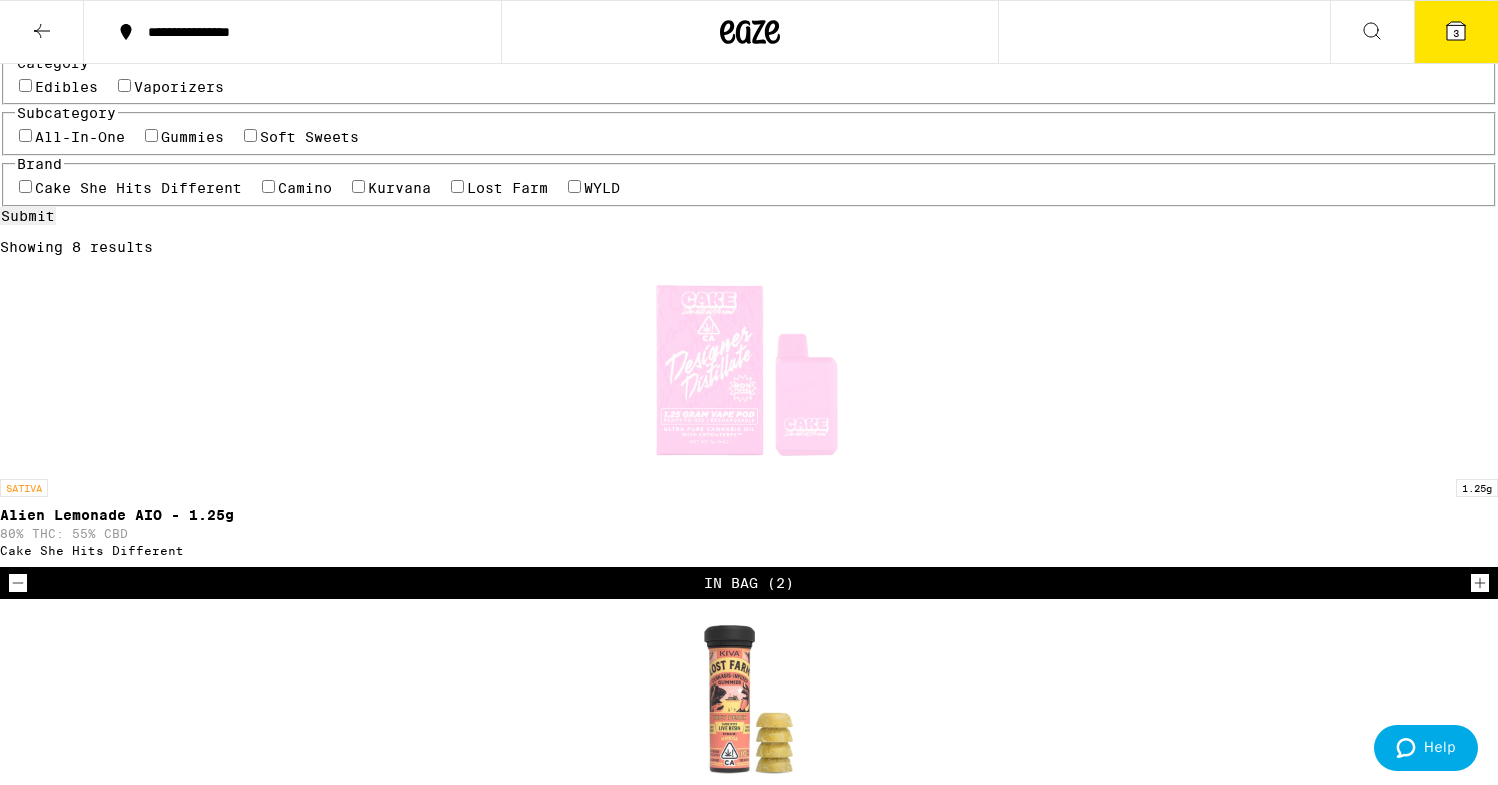 scroll, scrollTop: 173, scrollLeft: 0, axis: vertical 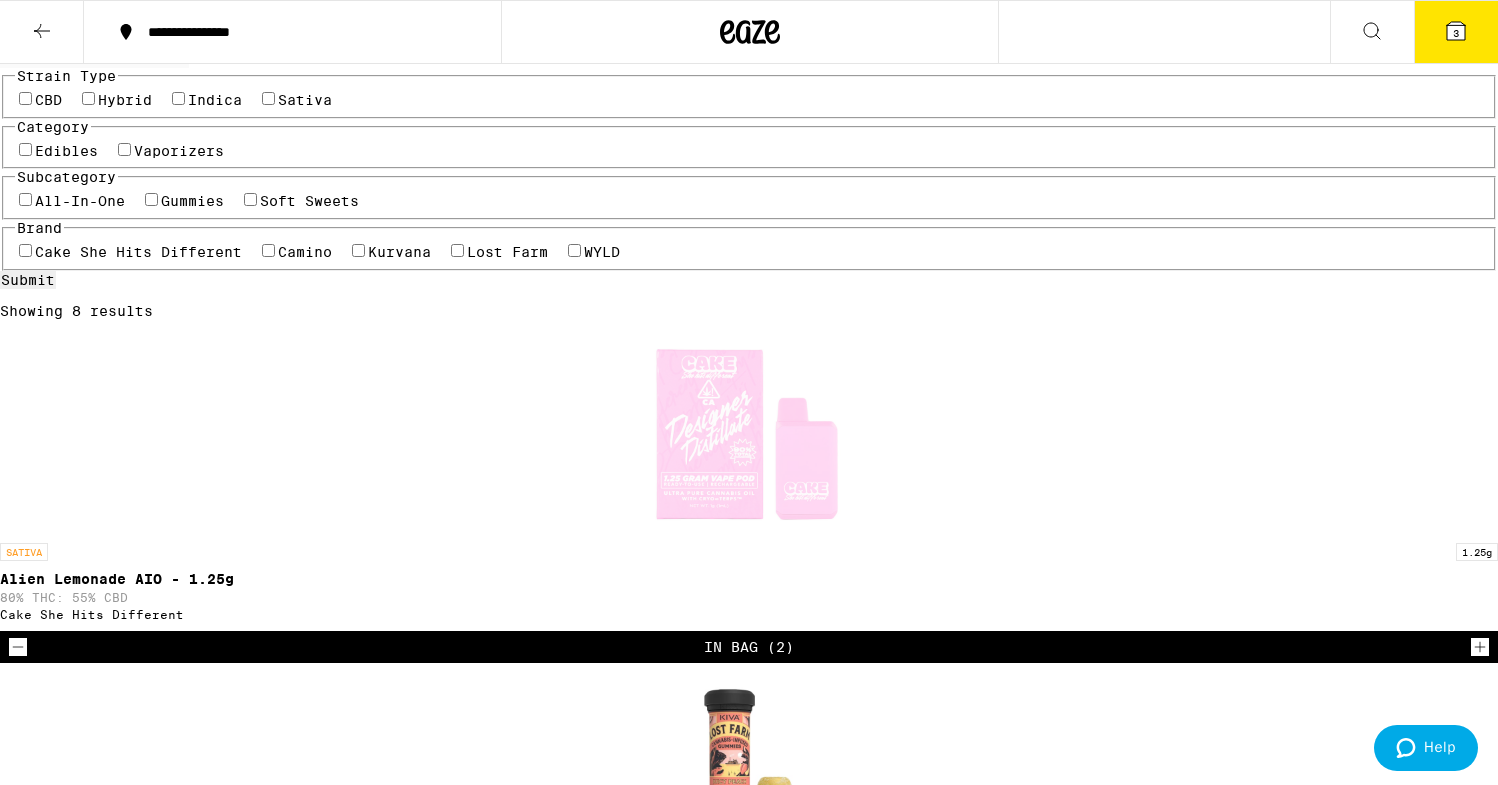 click on "3" at bounding box center (1456, 32) 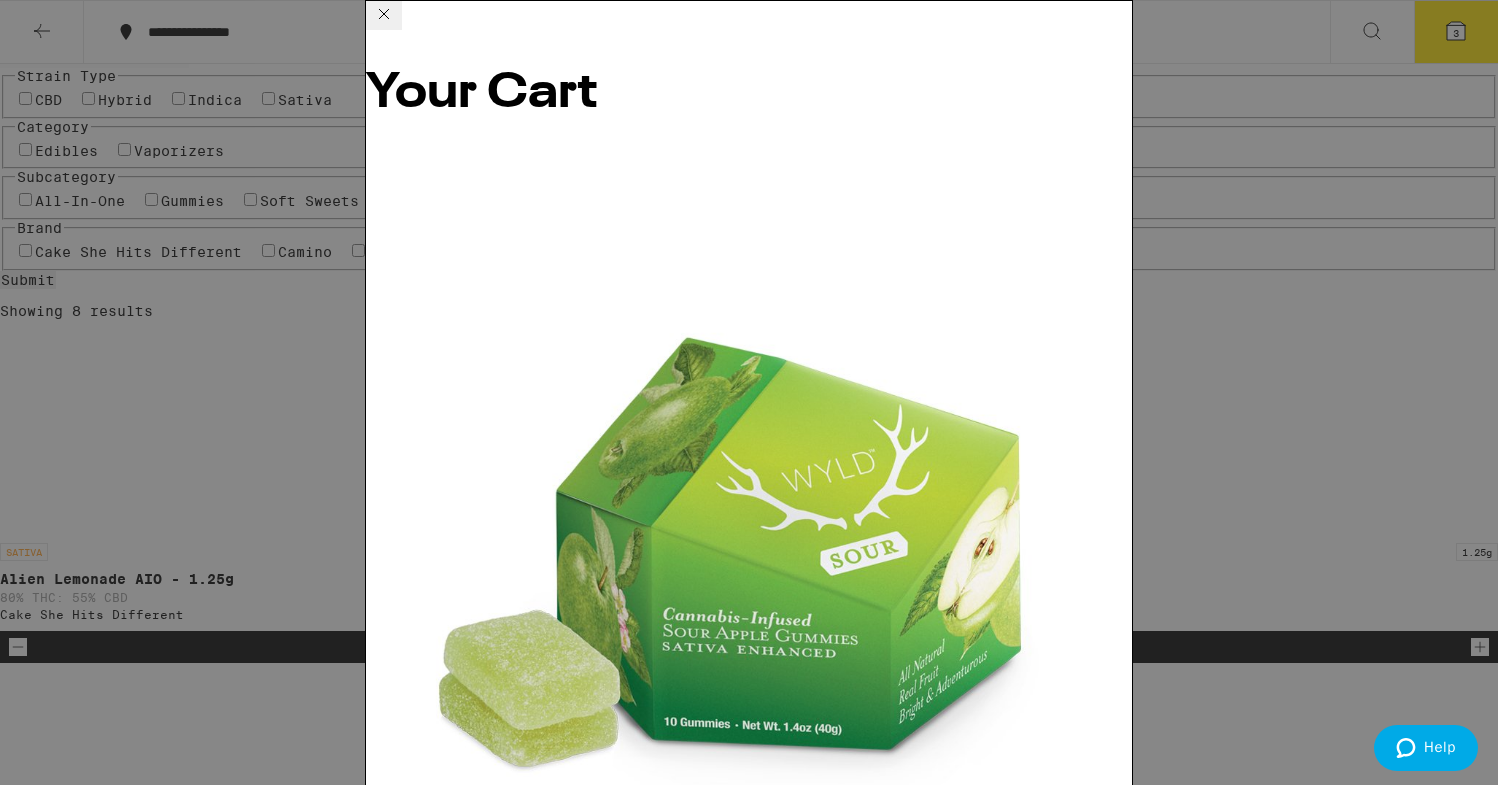 click 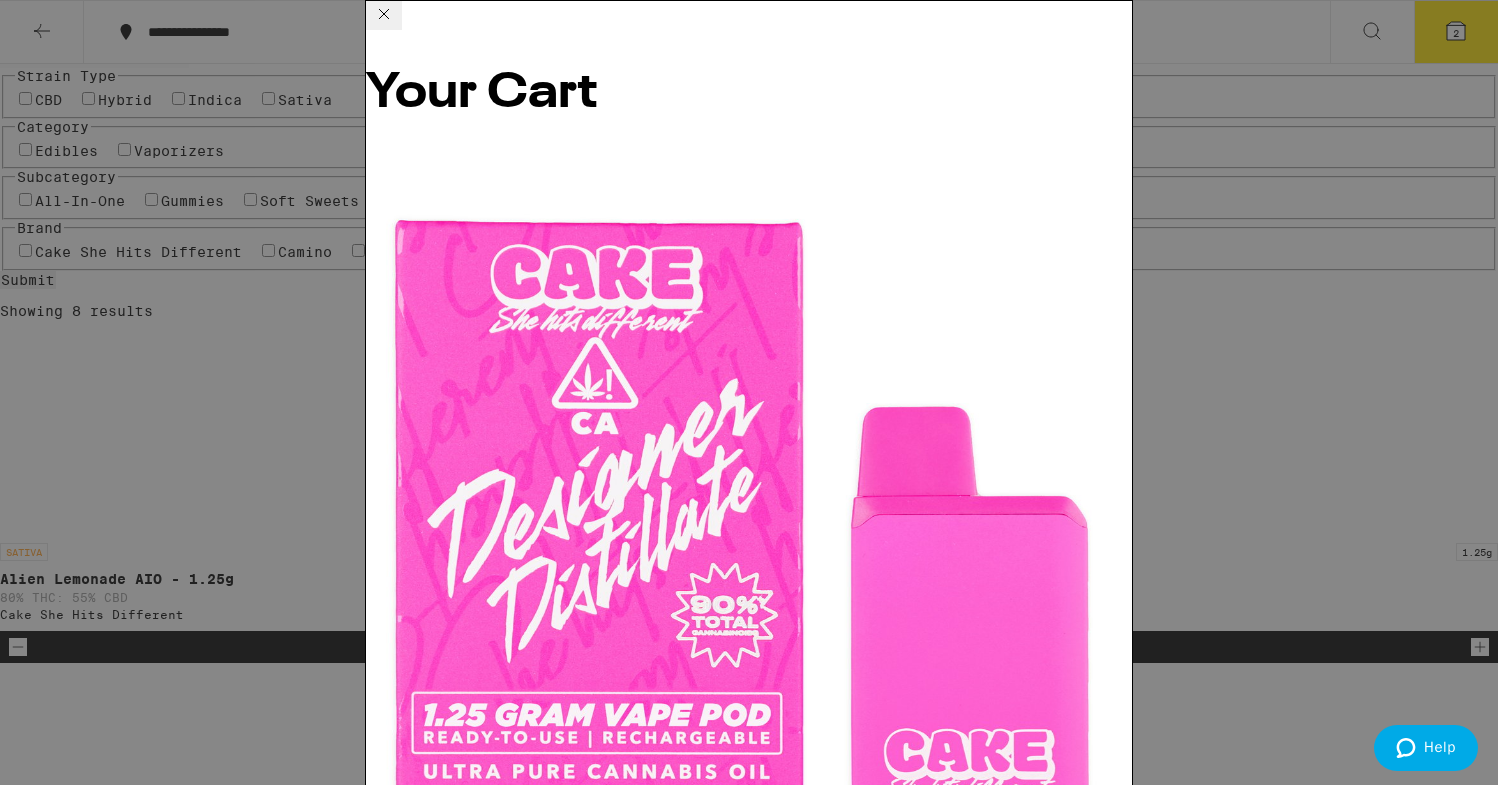 drag, startPoint x: 1015, startPoint y: 499, endPoint x: 1093, endPoint y: 646, distance: 166.41214 